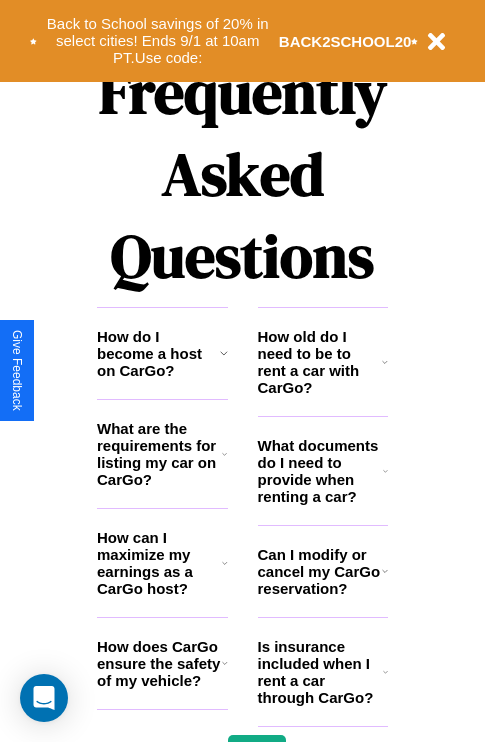 scroll, scrollTop: 2423, scrollLeft: 0, axis: vertical 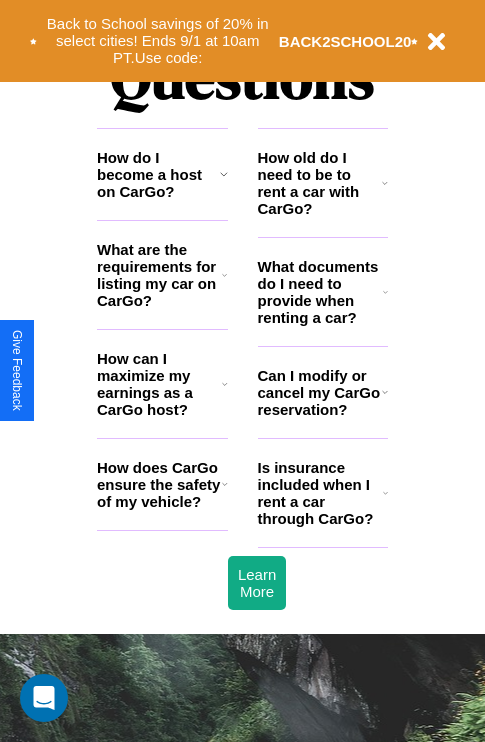 click on "Can I modify or cancel my CarGo reservation?" at bounding box center [320, 392] 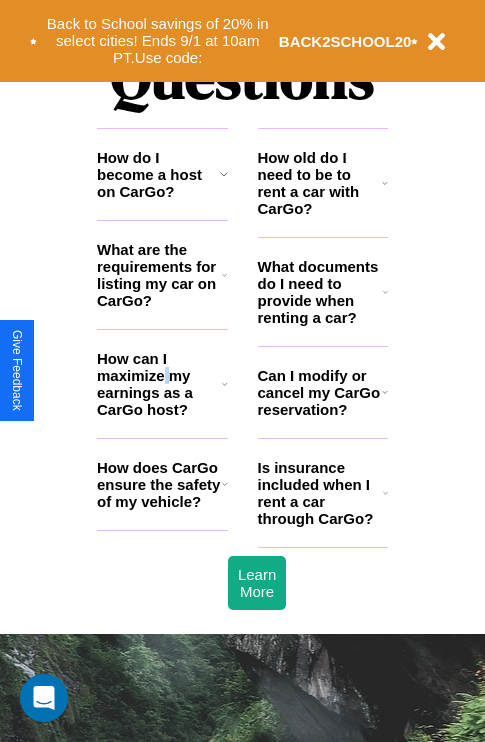 click on "How can I maximize my earnings as a CarGo host?" at bounding box center [159, 384] 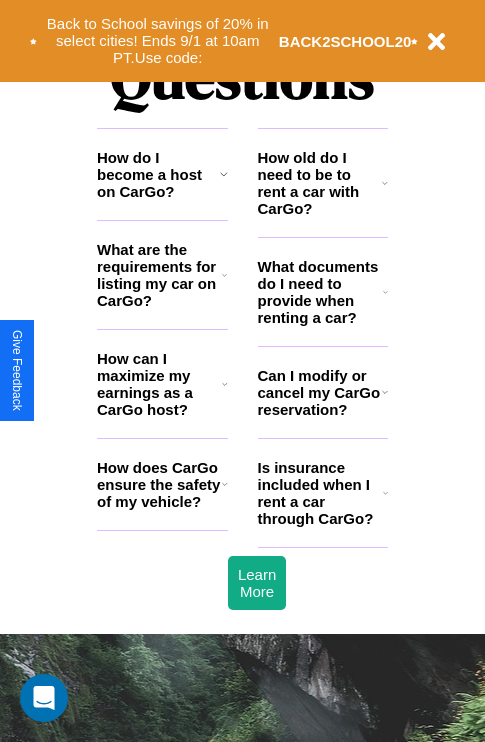 click on "What are the requirements for listing my car on CarGo?" at bounding box center (159, 275) 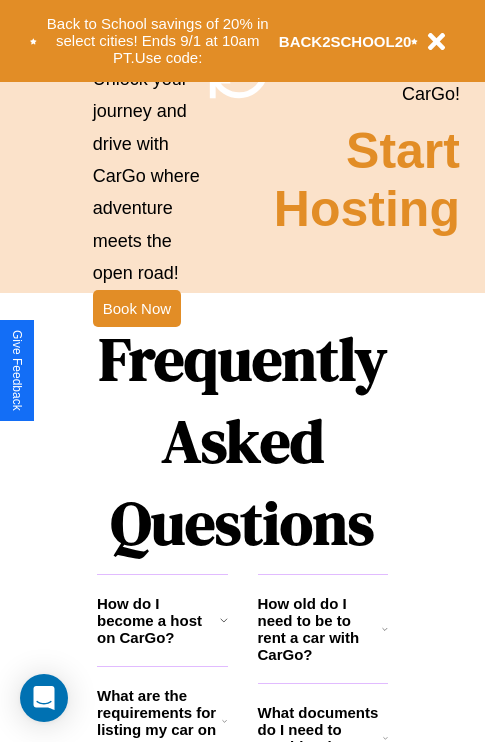 scroll, scrollTop: 1947, scrollLeft: 0, axis: vertical 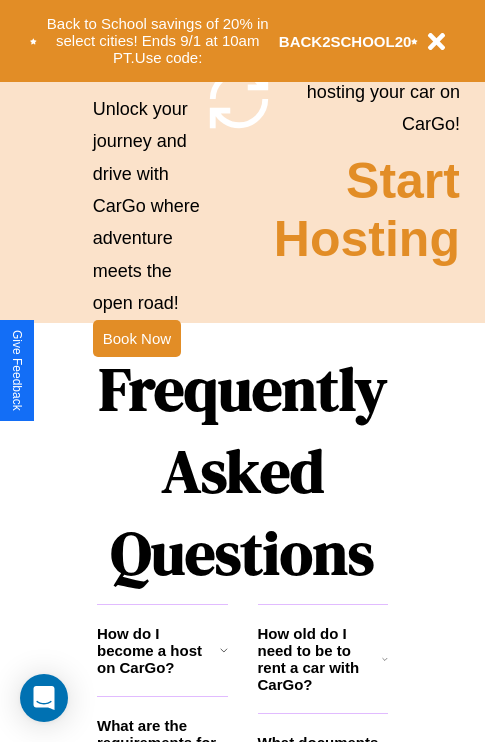 click on "Frequently Asked Questions" at bounding box center [242, 471] 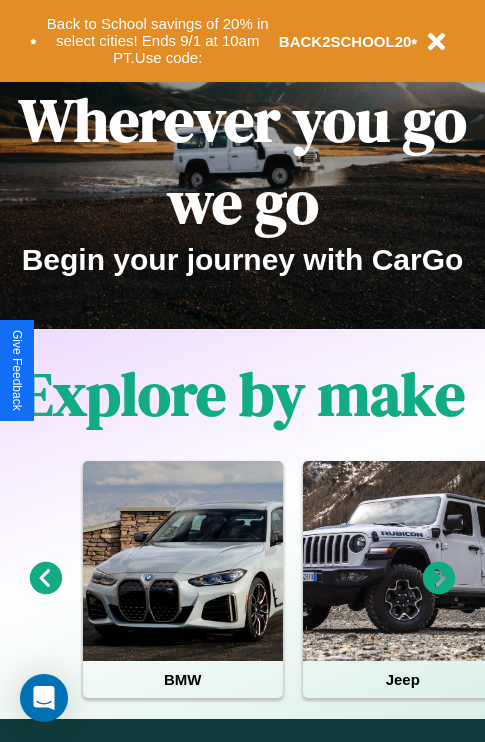 scroll, scrollTop: 0, scrollLeft: 0, axis: both 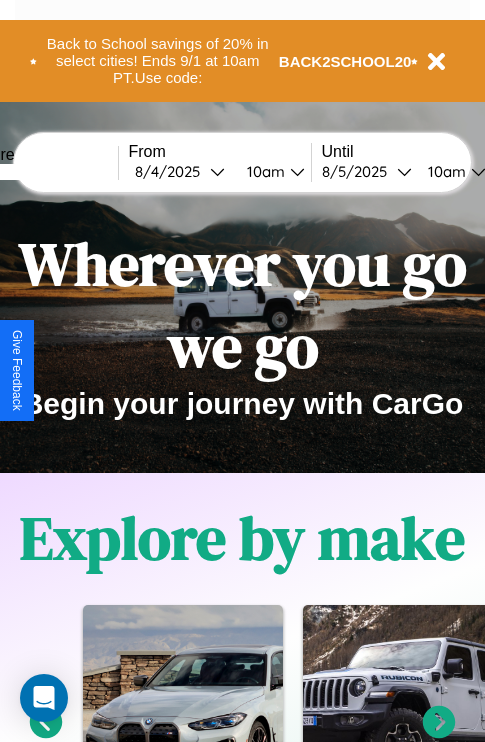click at bounding box center (43, 172) 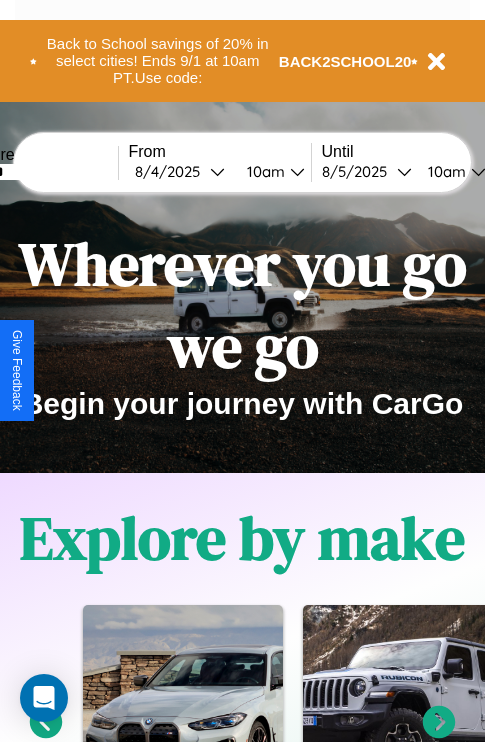 type on "******" 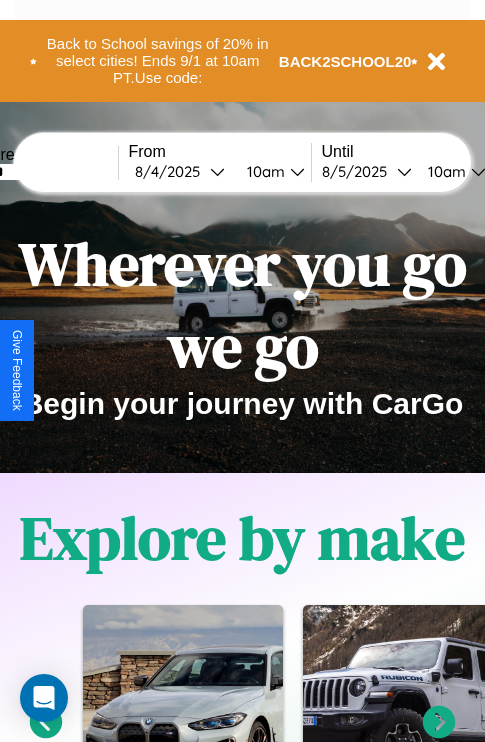 click on "[DATE]" at bounding box center [172, 171] 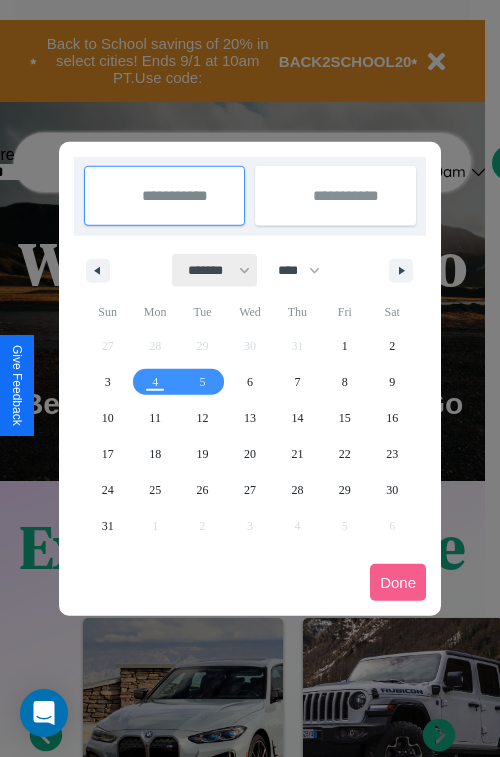 click on "******* ******** ***** ***** *** **** **** ****** ********* ******* ******** ********" at bounding box center [215, 270] 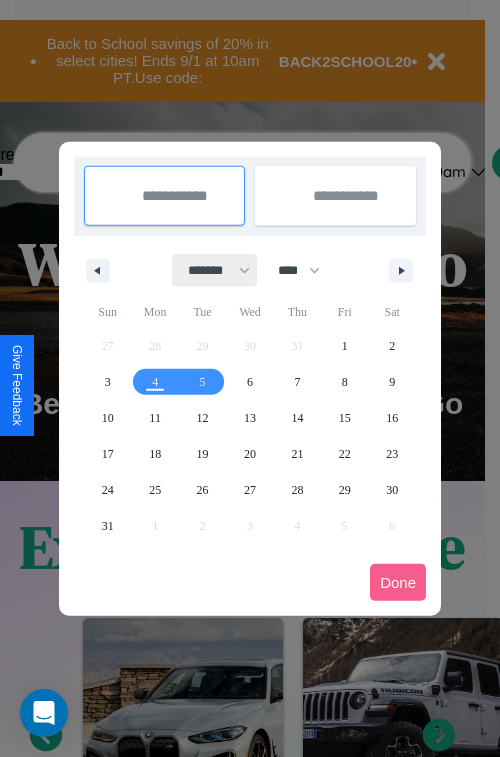 select on "*" 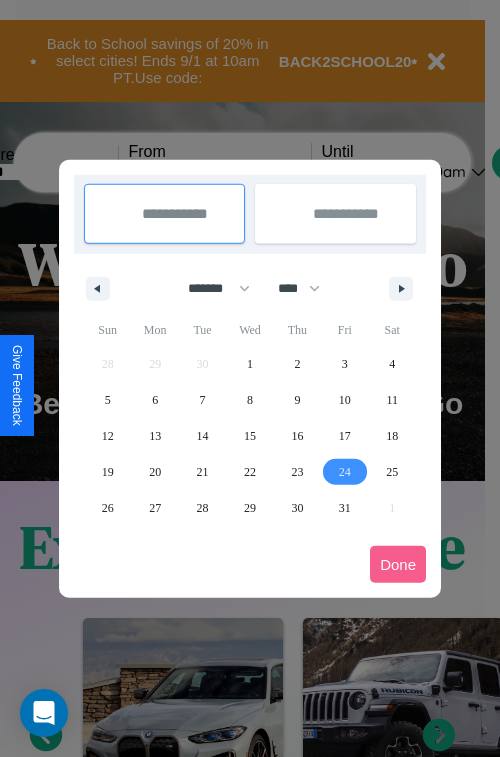 click on "24" at bounding box center [345, 472] 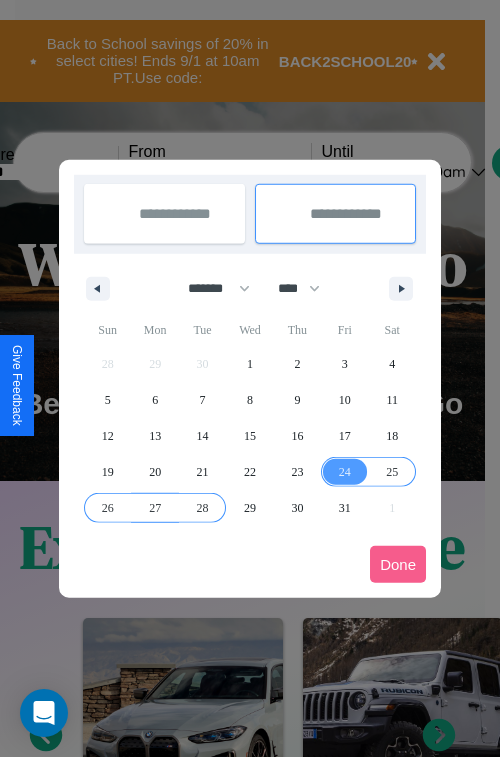 click on "28" at bounding box center [203, 508] 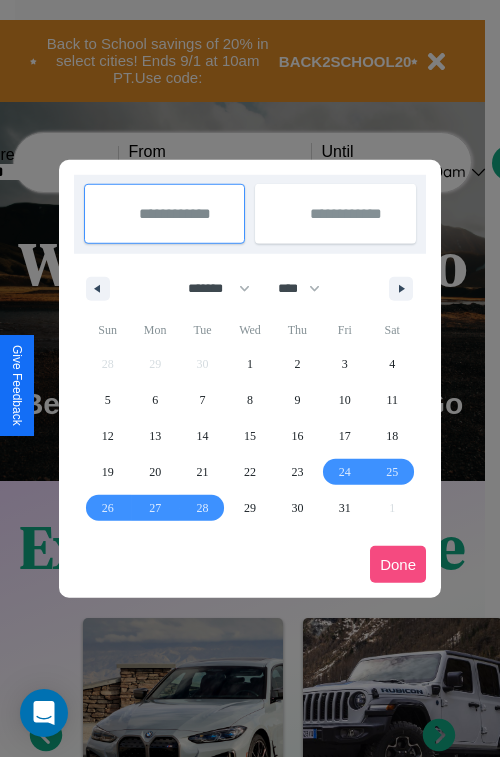click on "Done" at bounding box center (398, 564) 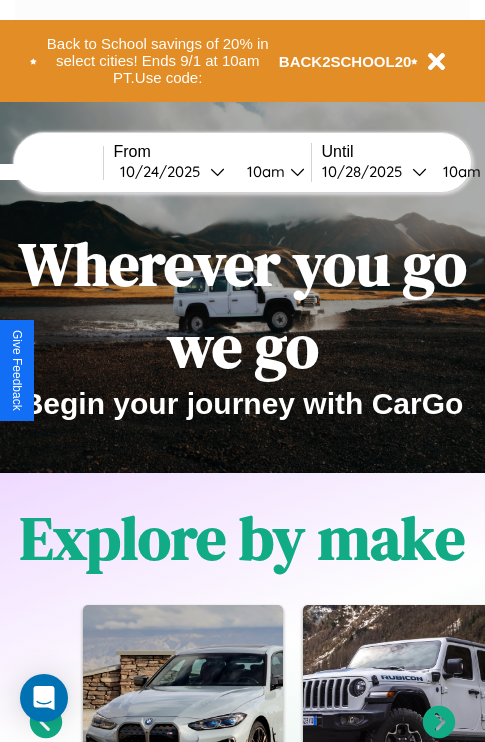 click on "10am" at bounding box center [459, 171] 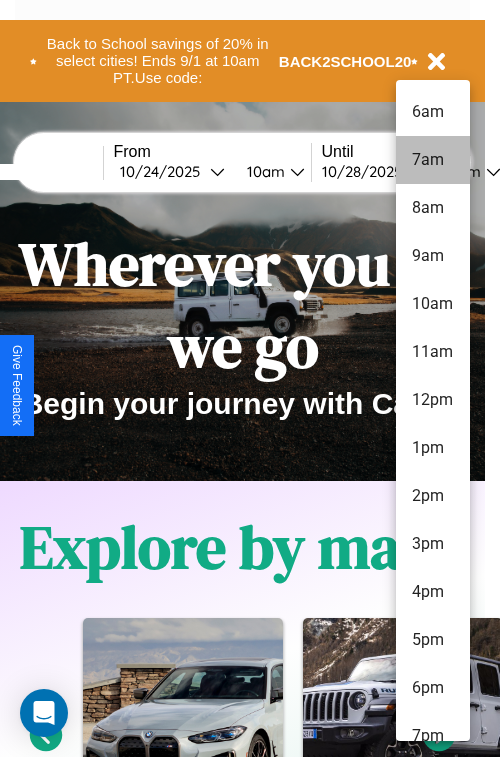 click on "7am" at bounding box center (433, 160) 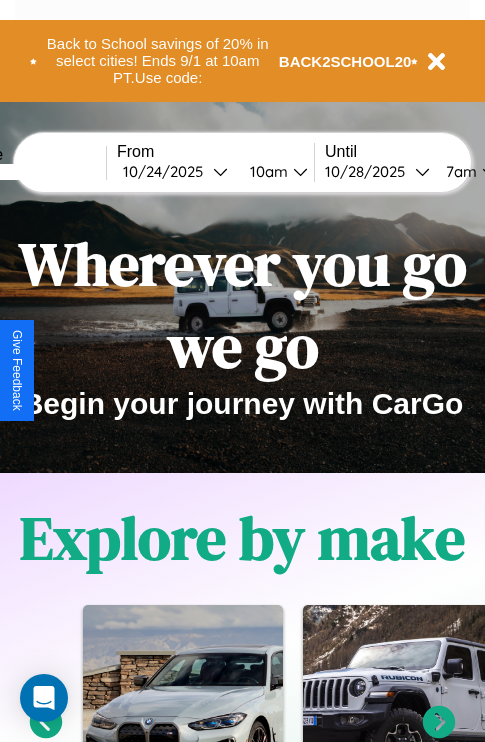 scroll, scrollTop: 0, scrollLeft: 80, axis: horizontal 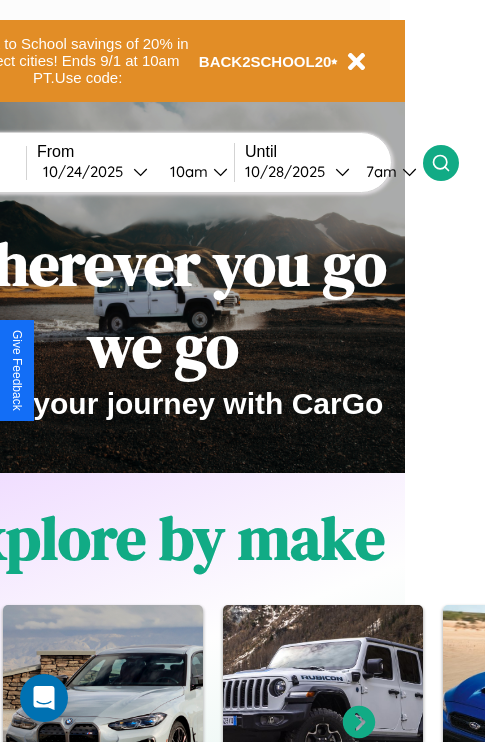 click 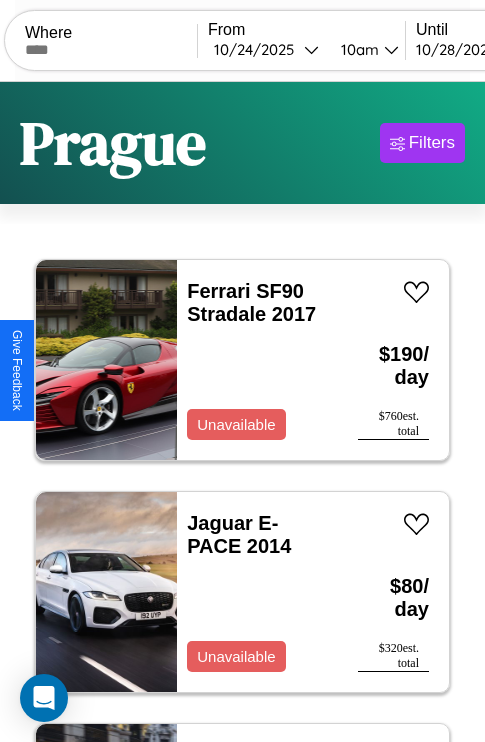 scroll, scrollTop: 95, scrollLeft: 0, axis: vertical 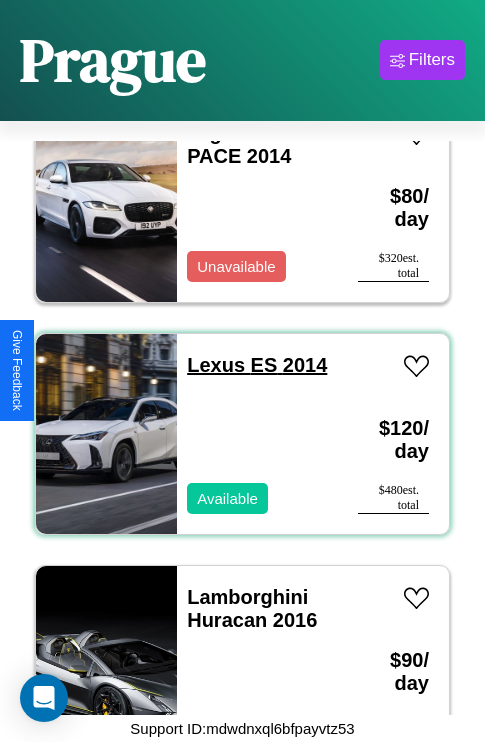 click on "Lexus   ES   2014" at bounding box center [257, 365] 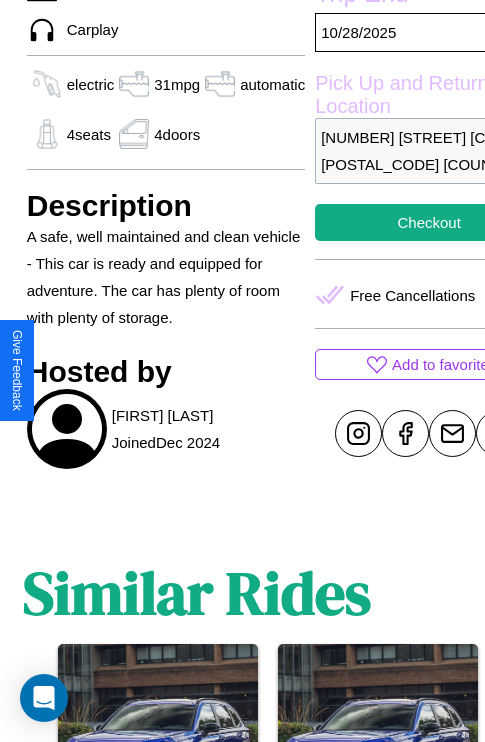 scroll, scrollTop: 710, scrollLeft: 76, axis: both 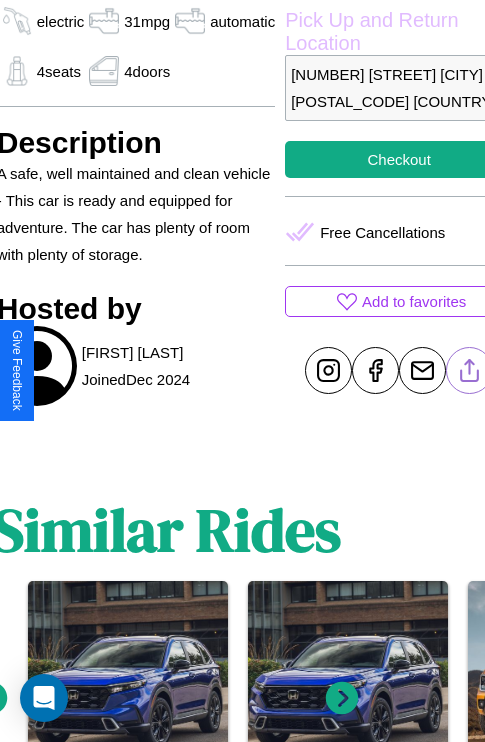 click 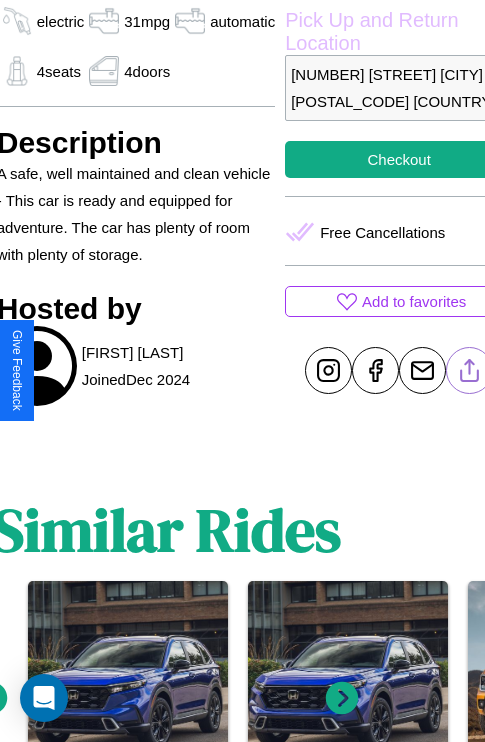 click 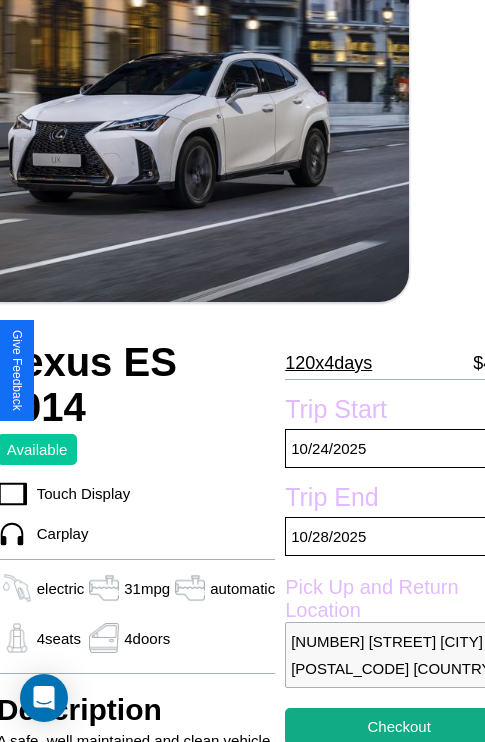 scroll, scrollTop: 135, scrollLeft: 76, axis: both 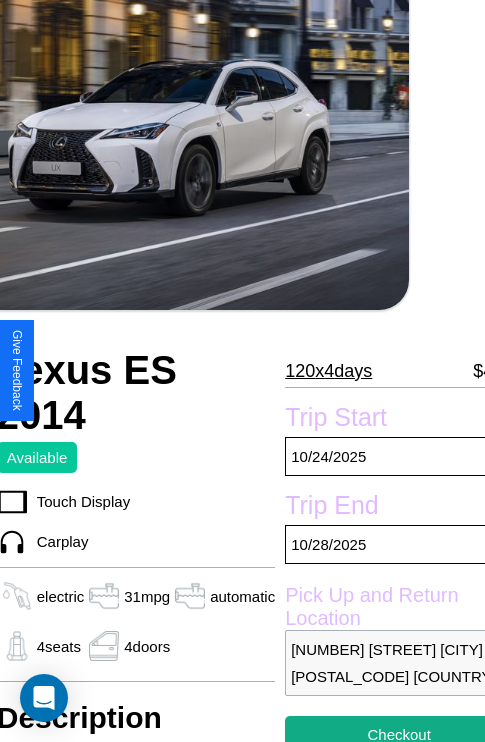click on "120  x  4  days" at bounding box center [328, 371] 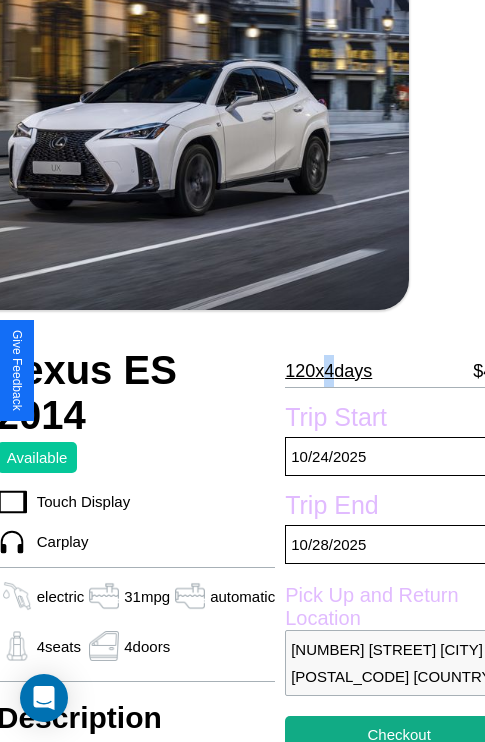 click on "120  x  4  days" at bounding box center (328, 371) 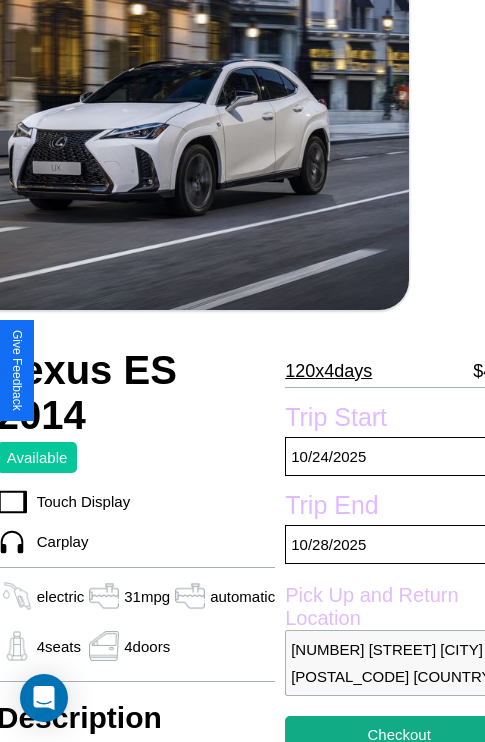 click on "120  x  4  days" at bounding box center (328, 371) 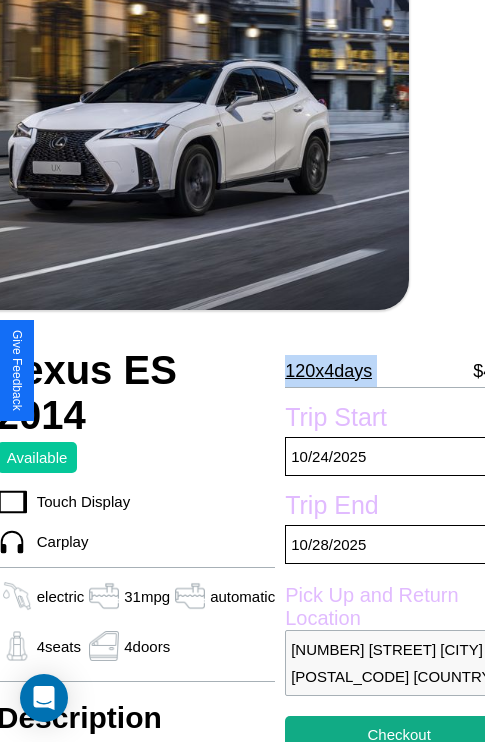 click on "120  x  4  days" at bounding box center [328, 371] 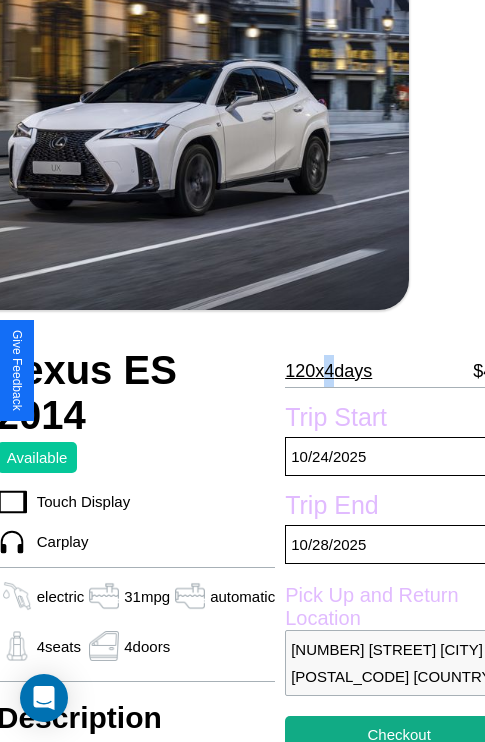 click on "120  x  4  days" at bounding box center (328, 371) 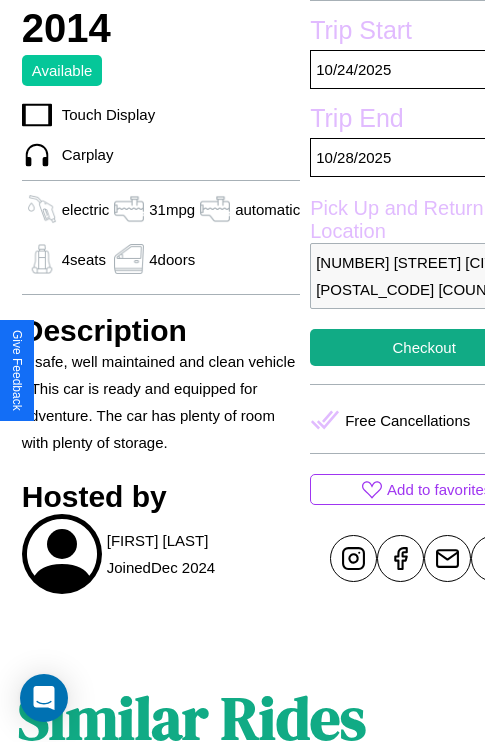 scroll, scrollTop: 853, scrollLeft: 30, axis: both 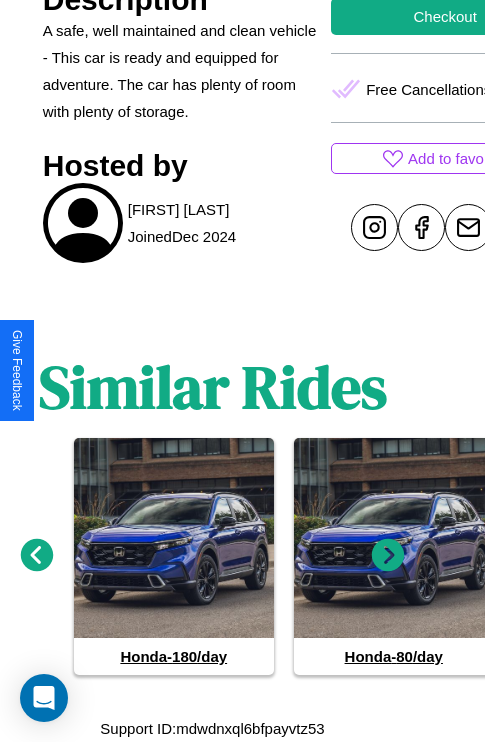 click 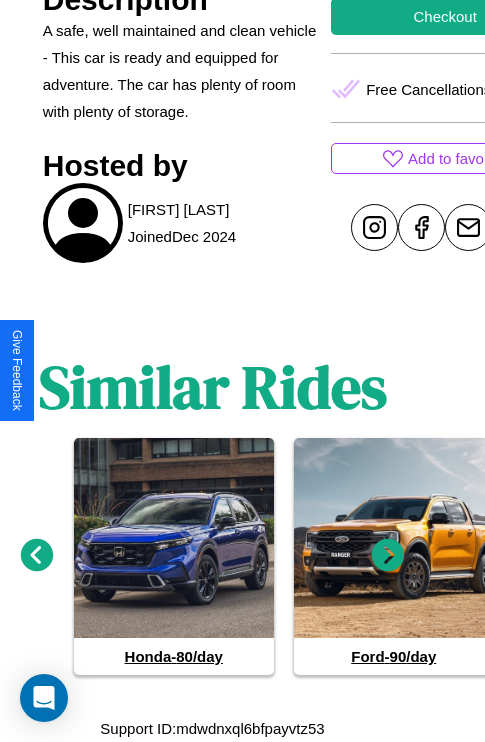 click 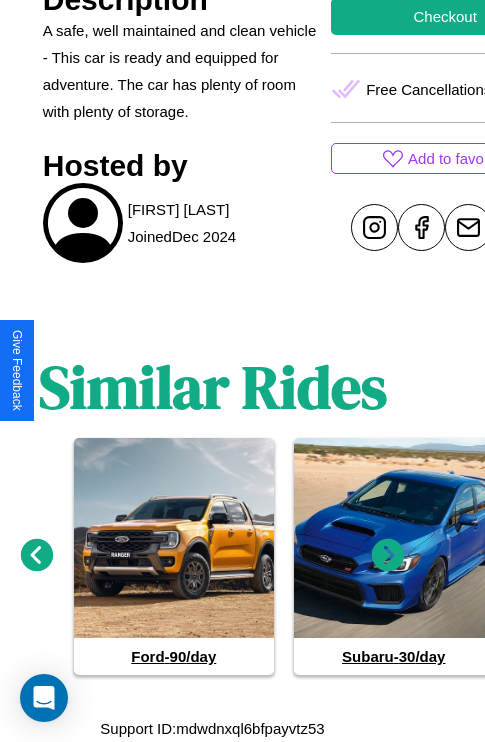 click 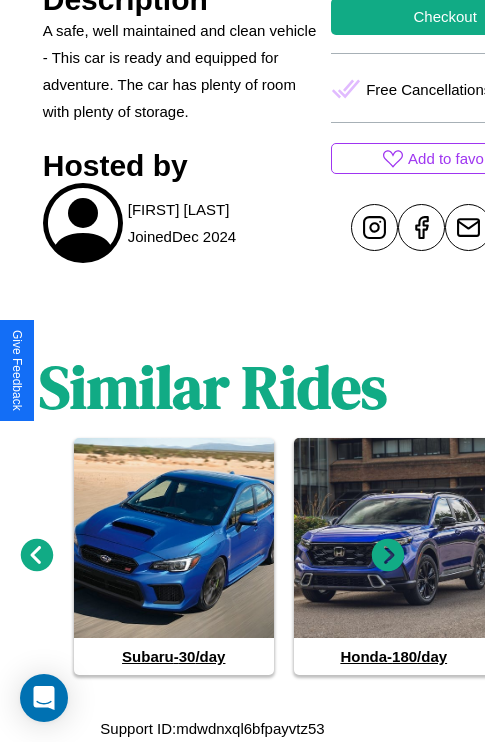click 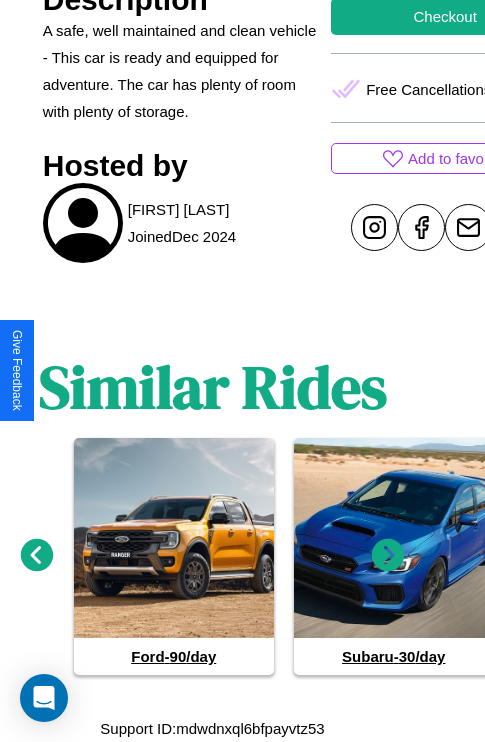 click 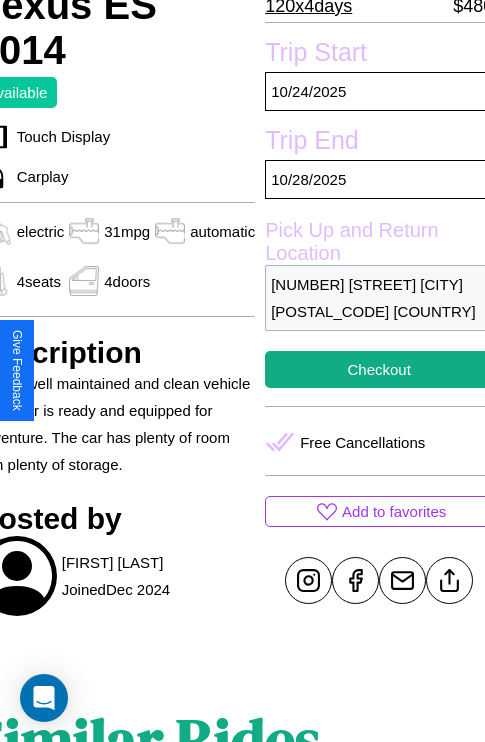 scroll, scrollTop: 499, scrollLeft: 96, axis: both 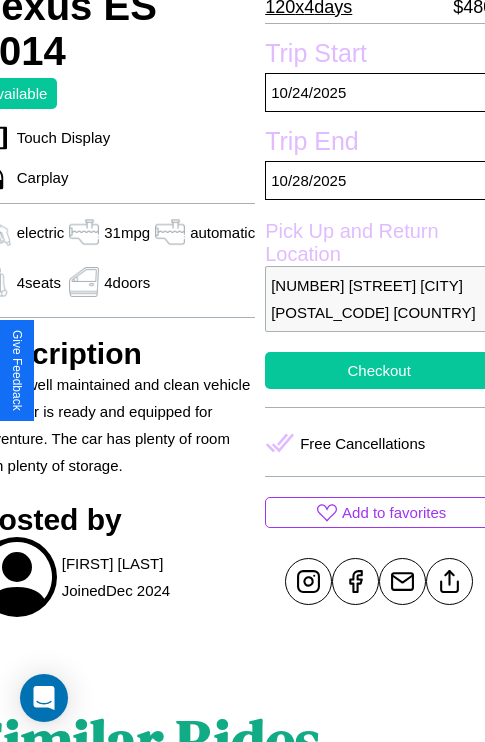 click on "Checkout" at bounding box center [379, 370] 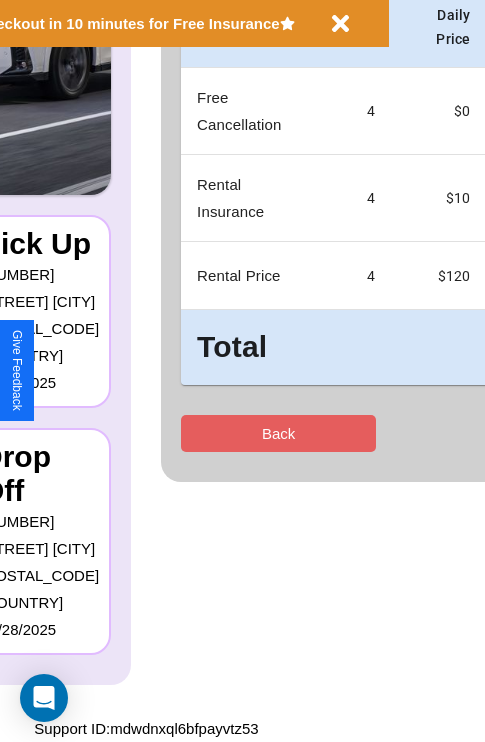 scroll, scrollTop: 0, scrollLeft: 0, axis: both 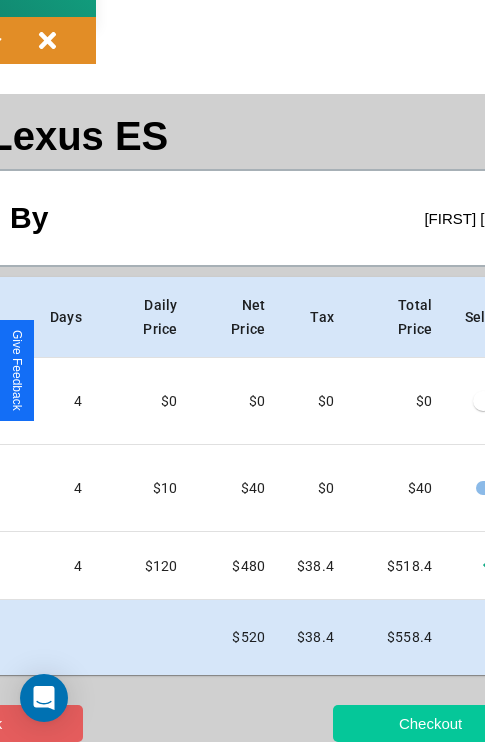 click on "Checkout" at bounding box center [430, 723] 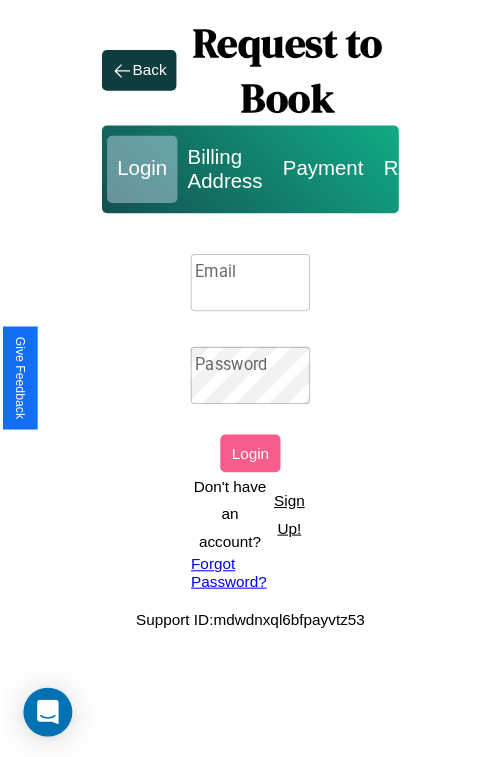 scroll, scrollTop: 0, scrollLeft: 0, axis: both 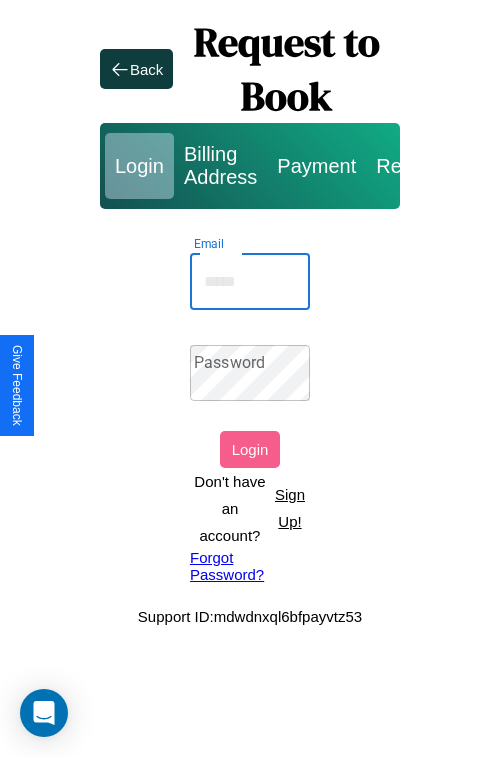 click on "Email" at bounding box center (250, 282) 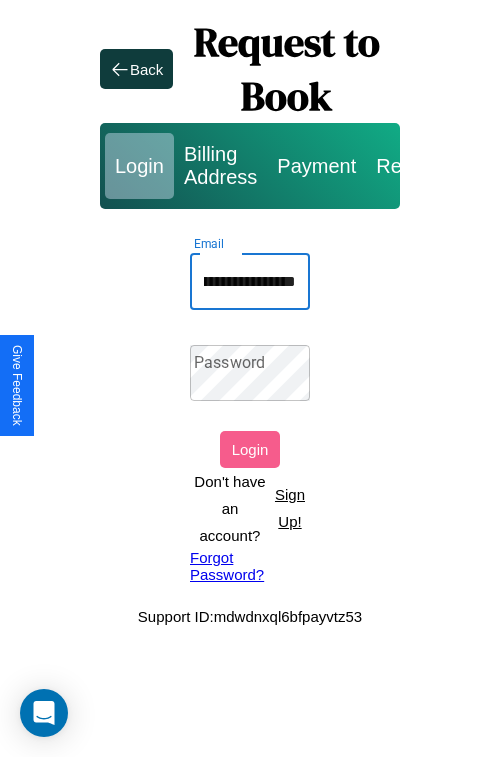 scroll, scrollTop: 0, scrollLeft: 116, axis: horizontal 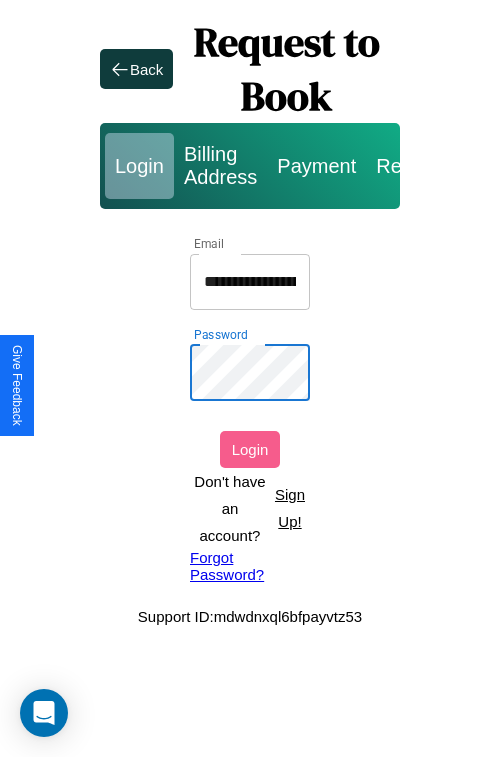 click on "Login" at bounding box center [250, 449] 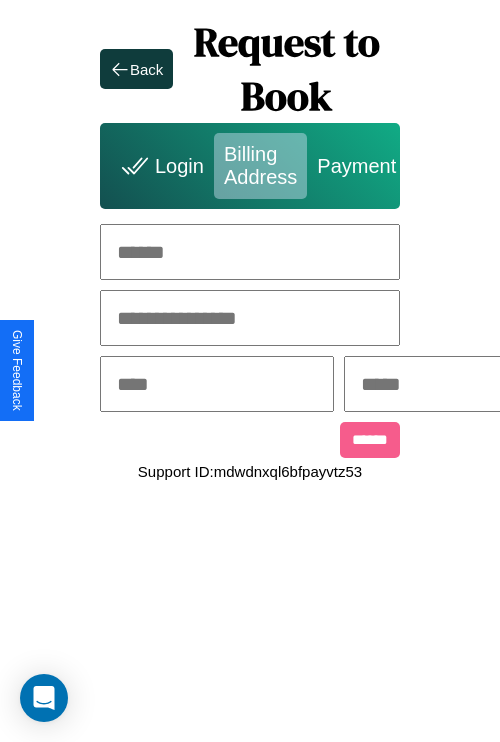 click at bounding box center [250, 252] 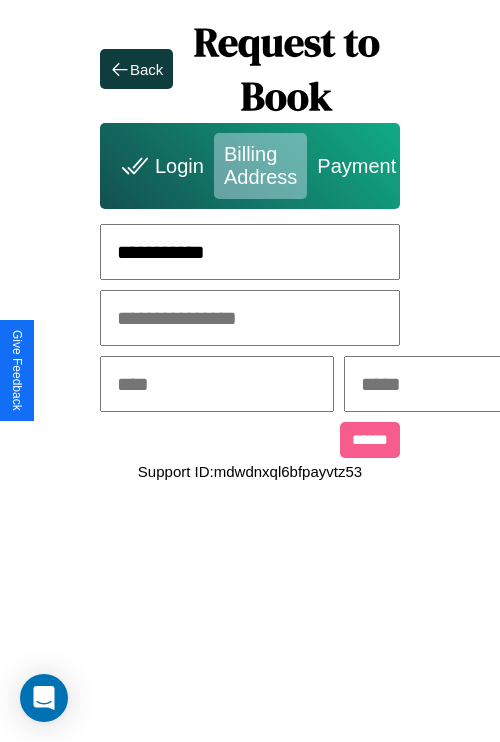 type on "**********" 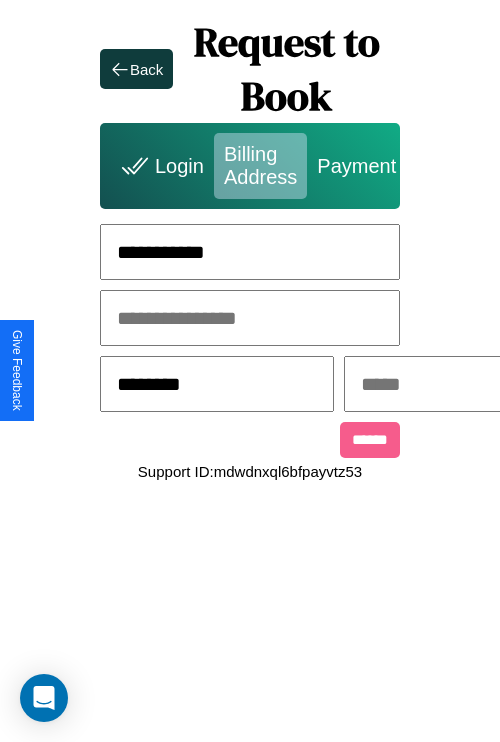 type on "********" 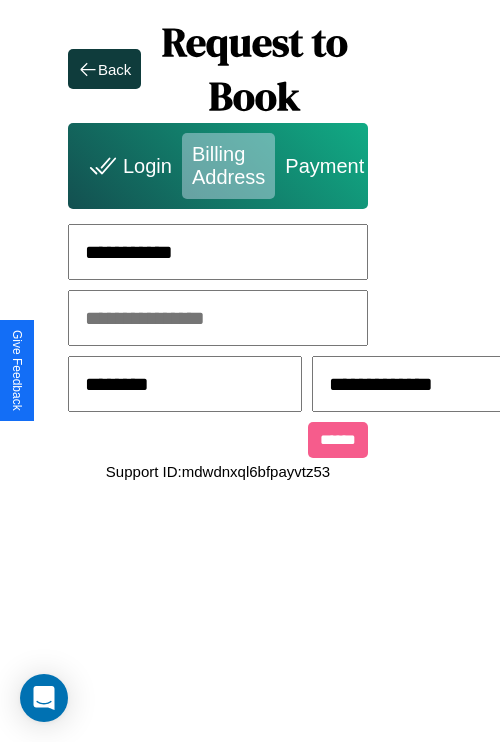 scroll, scrollTop: 0, scrollLeft: 517, axis: horizontal 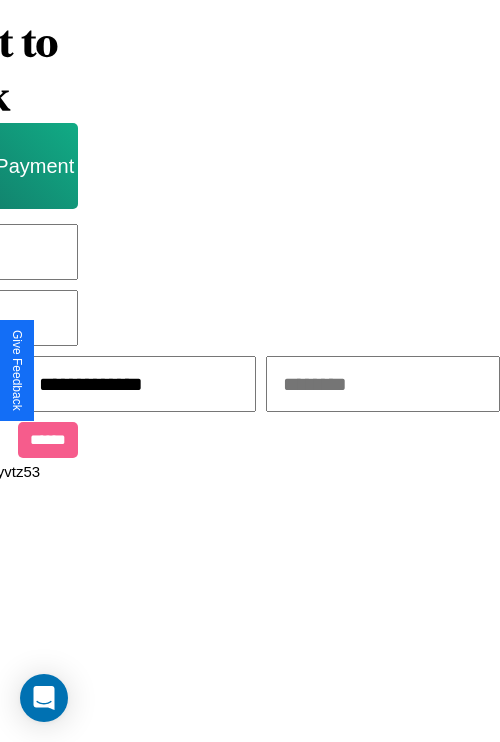 type on "**********" 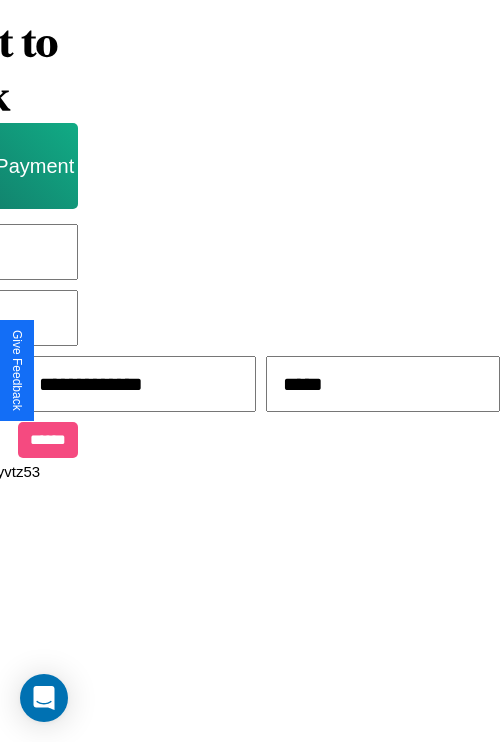 type on "*****" 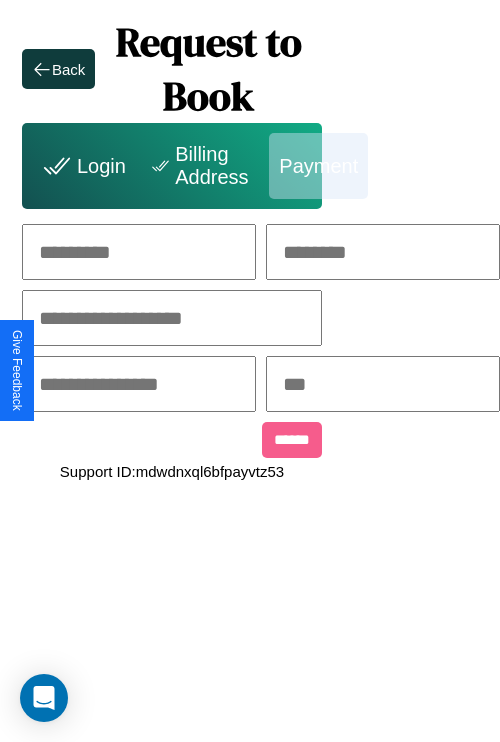 click at bounding box center (139, 252) 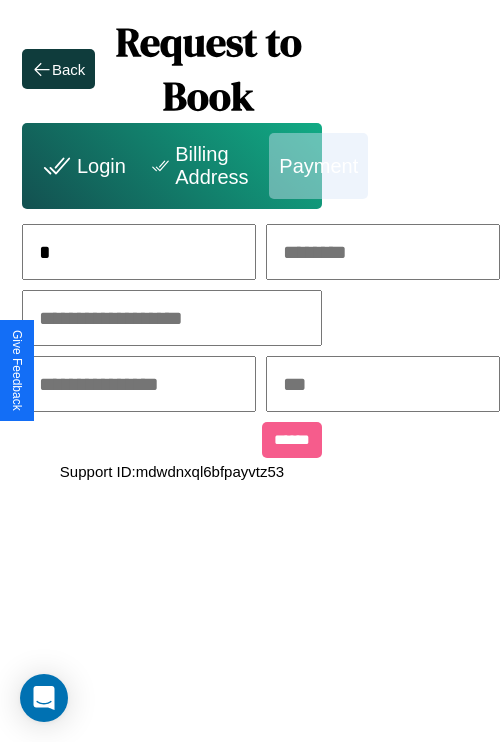 scroll, scrollTop: 0, scrollLeft: 127, axis: horizontal 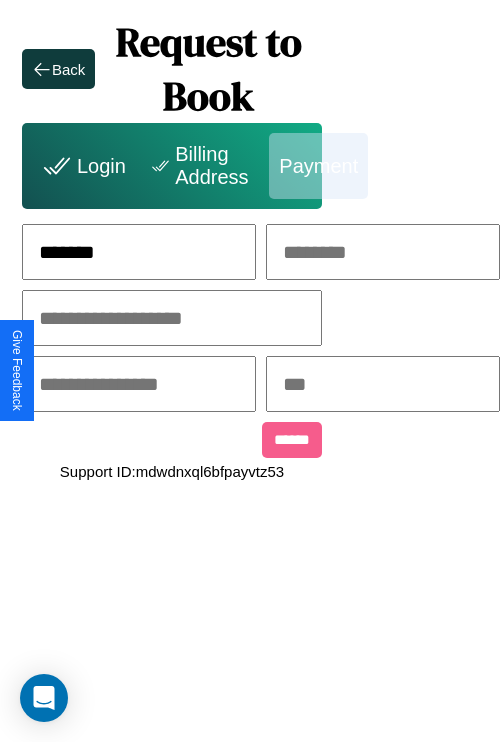 type on "*******" 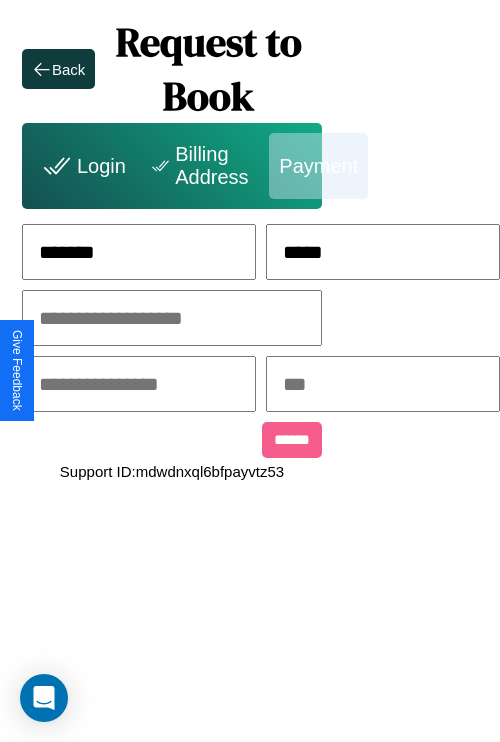 type on "*****" 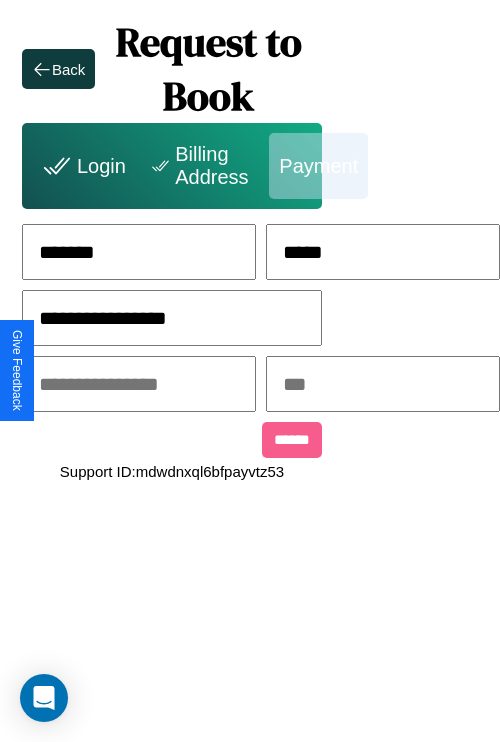 type on "**********" 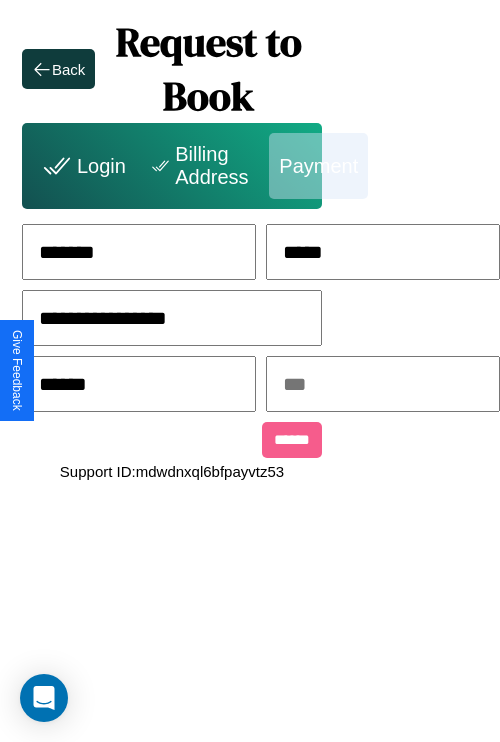 type on "******" 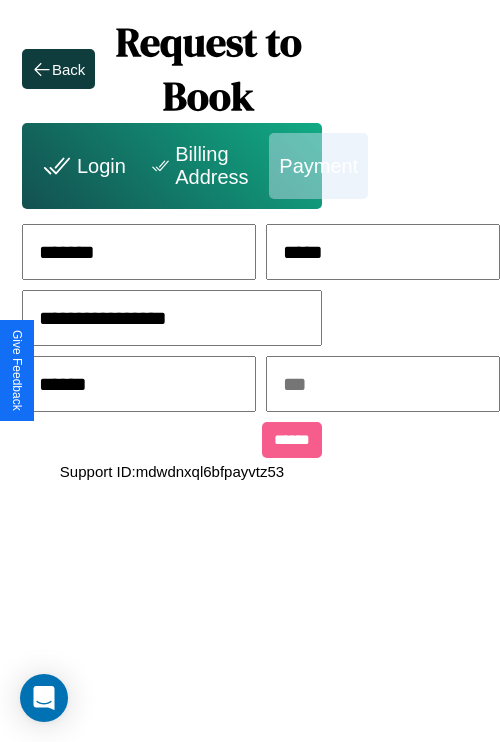 click at bounding box center (383, 384) 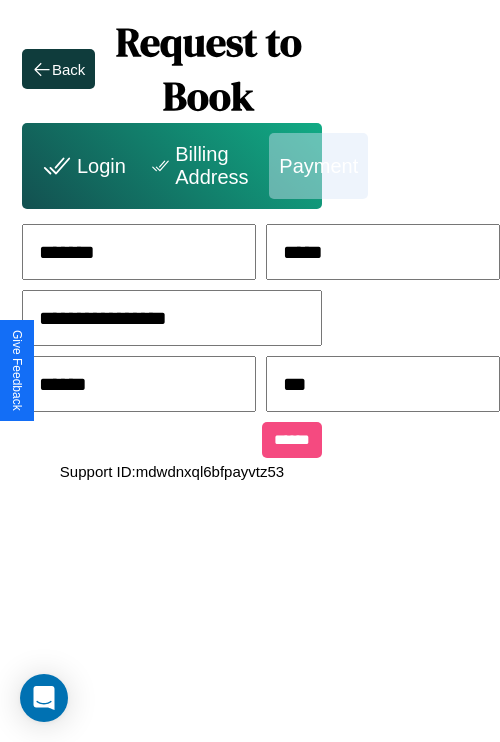 type on "***" 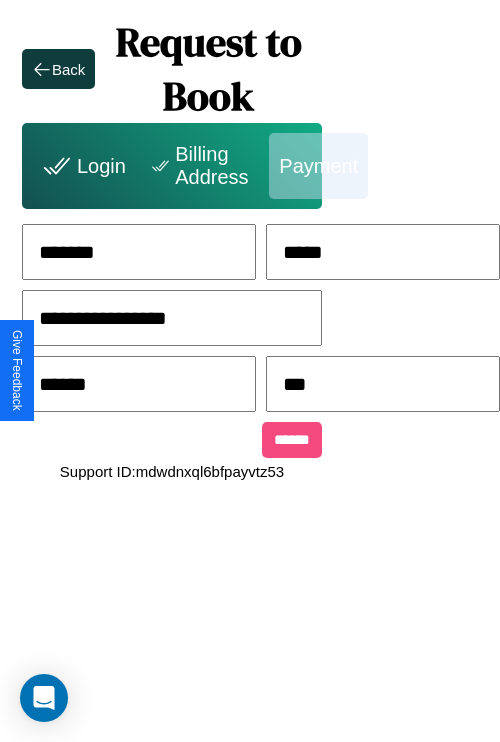 click on "******" at bounding box center [292, 440] 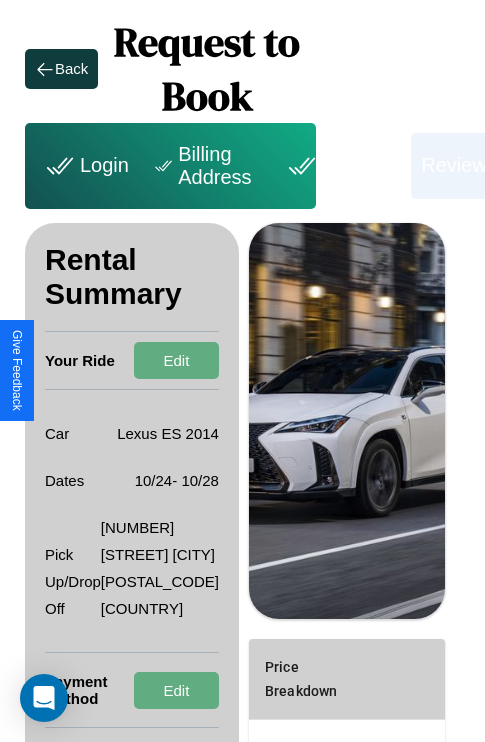 scroll, scrollTop: 355, scrollLeft: 72, axis: both 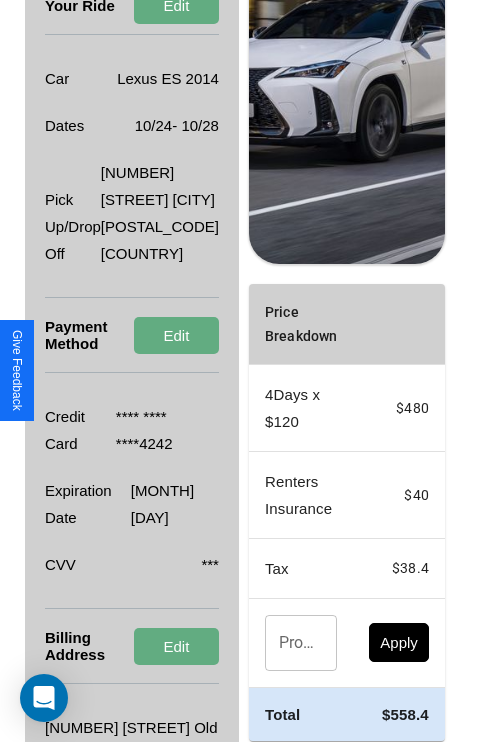 click on "Promo Code" at bounding box center (290, 643) 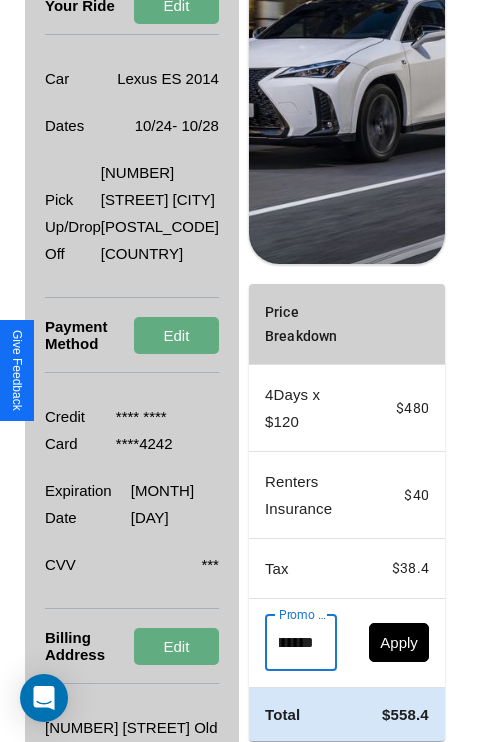 scroll, scrollTop: 0, scrollLeft: 71, axis: horizontal 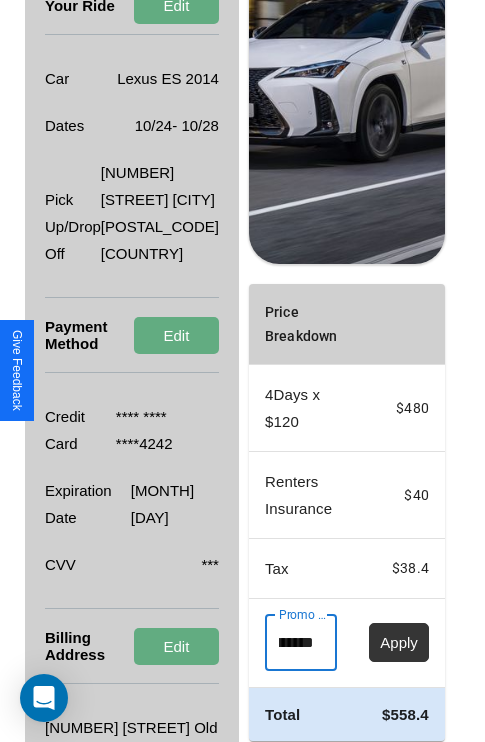 type on "**********" 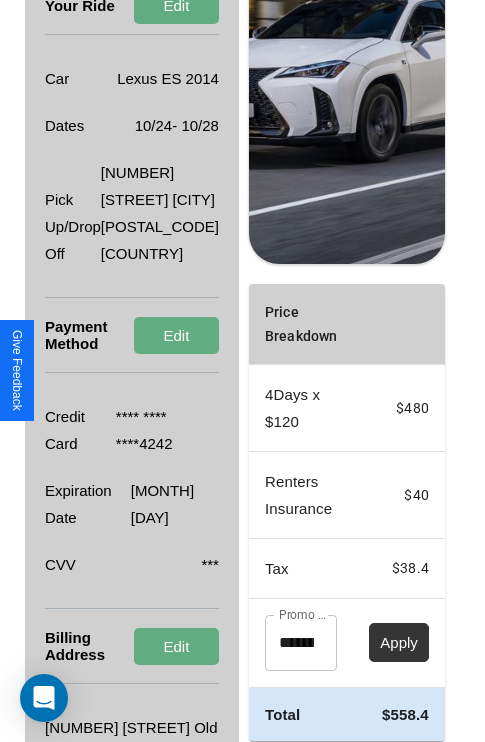 click on "Apply" at bounding box center [399, 642] 